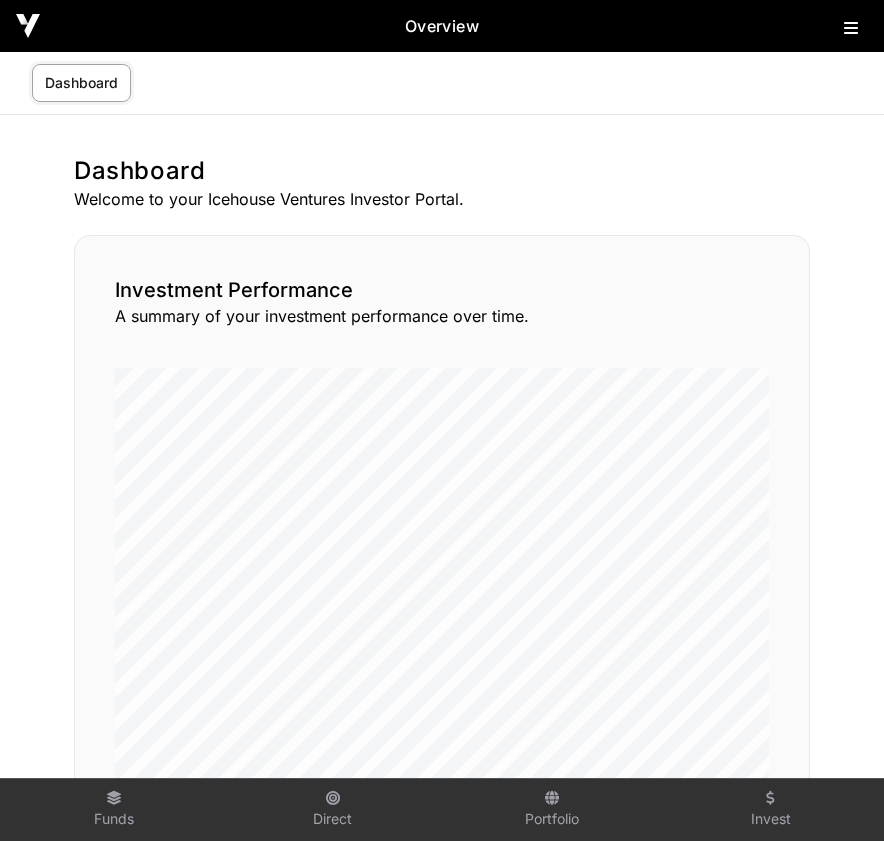 scroll, scrollTop: 0, scrollLeft: 0, axis: both 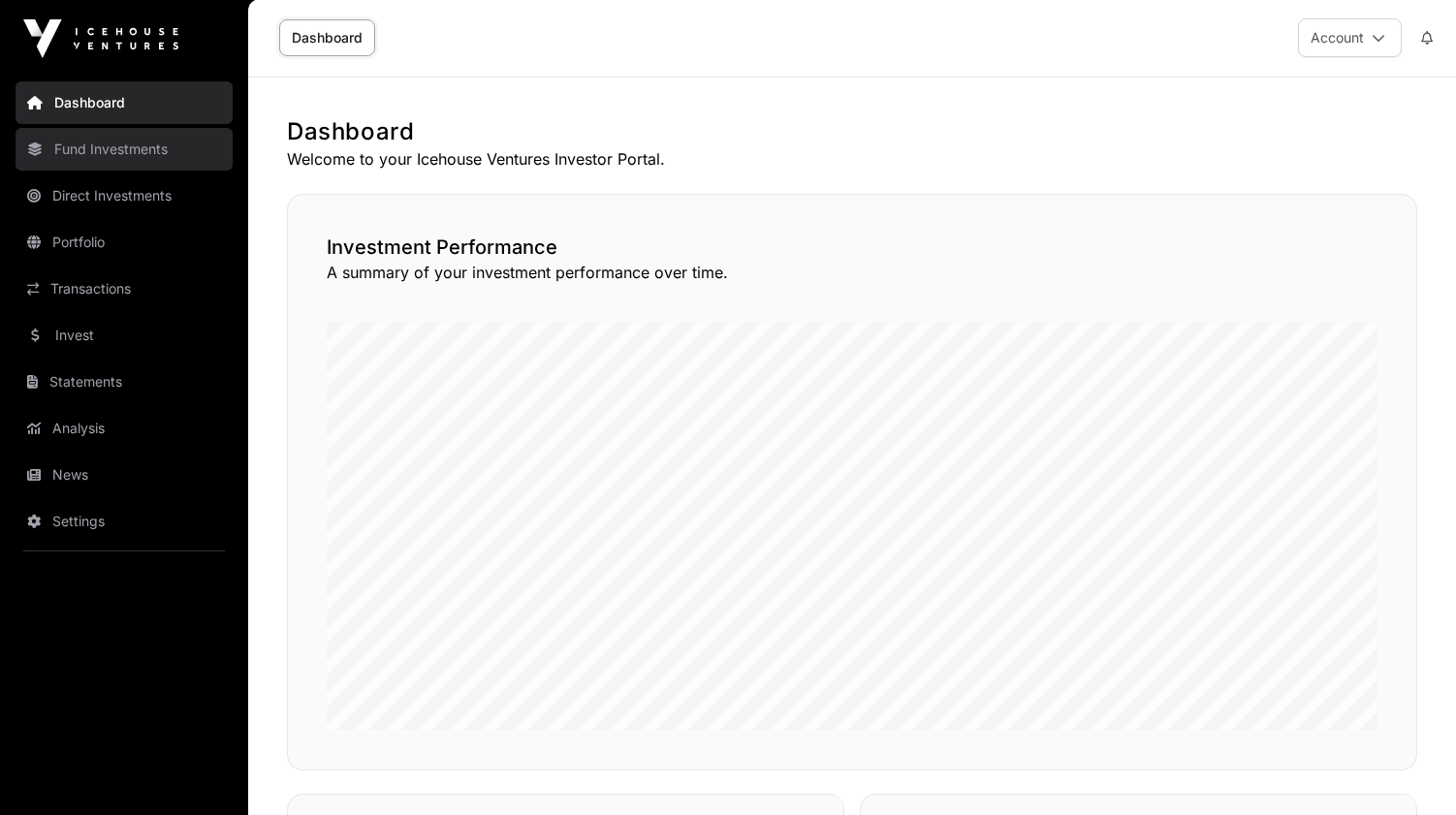 click on "Fund Investments" 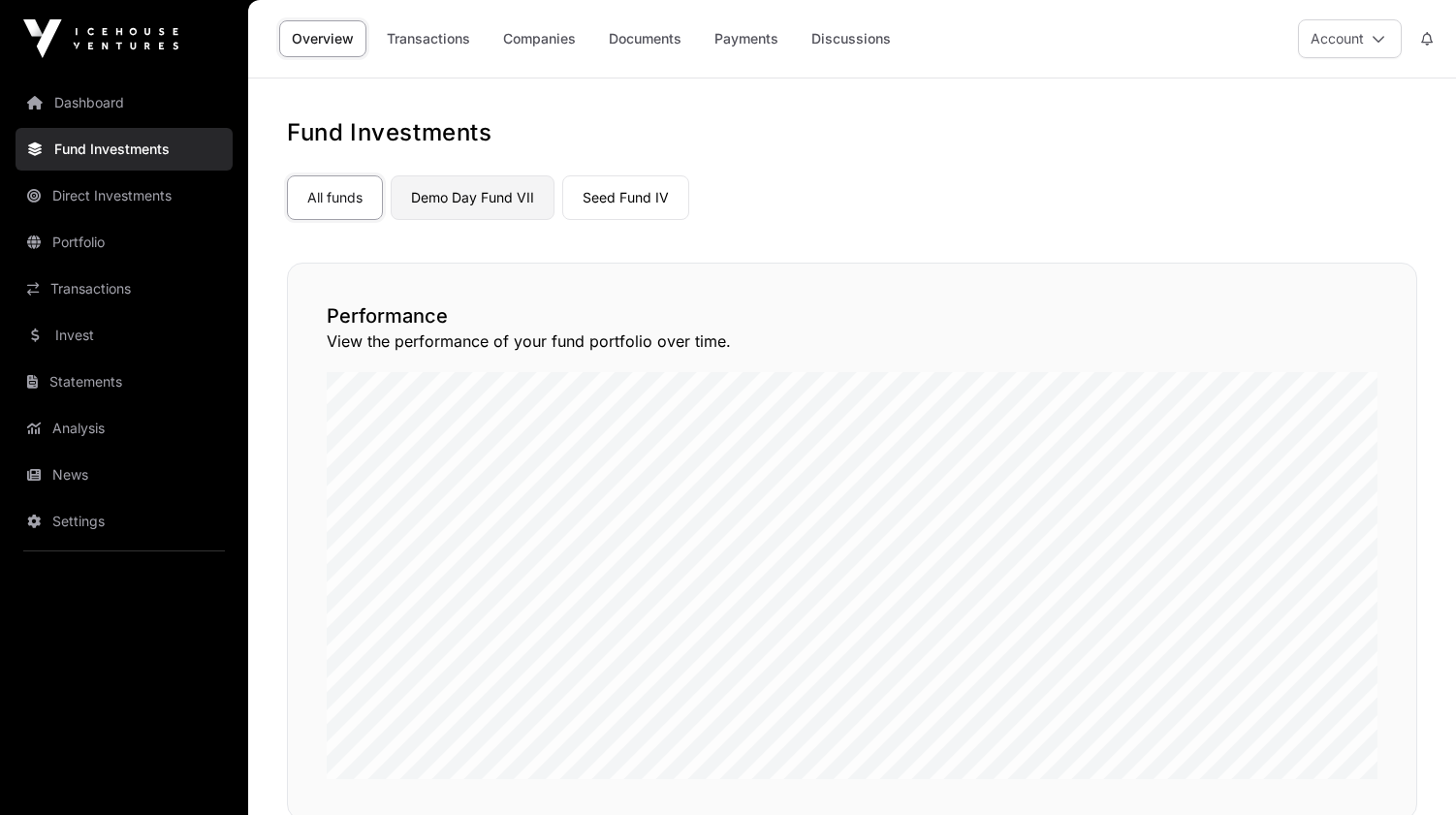 click on "Demo Day Fund VII" 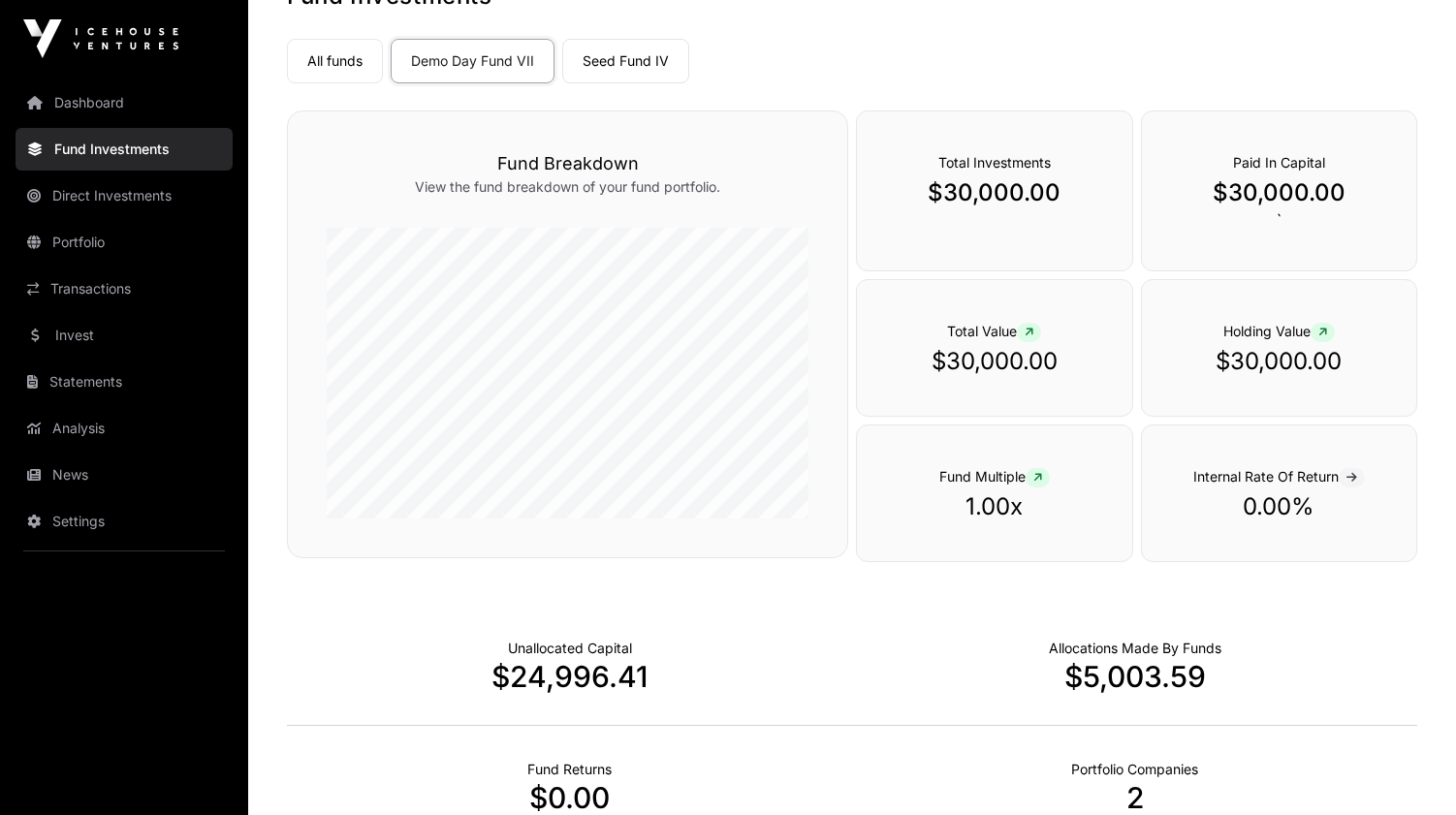 scroll, scrollTop: 0, scrollLeft: 0, axis: both 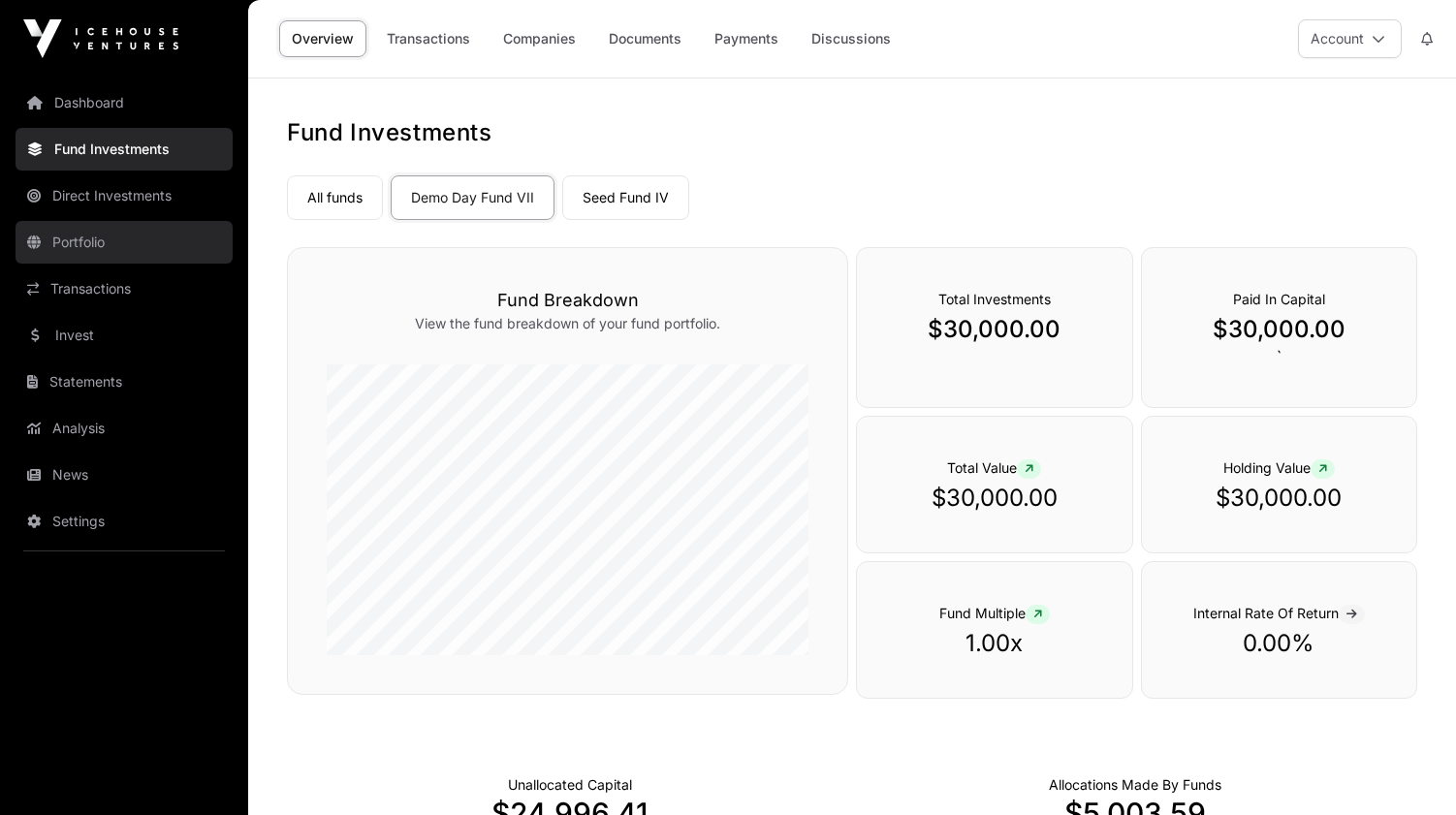 click on "Portfolio" 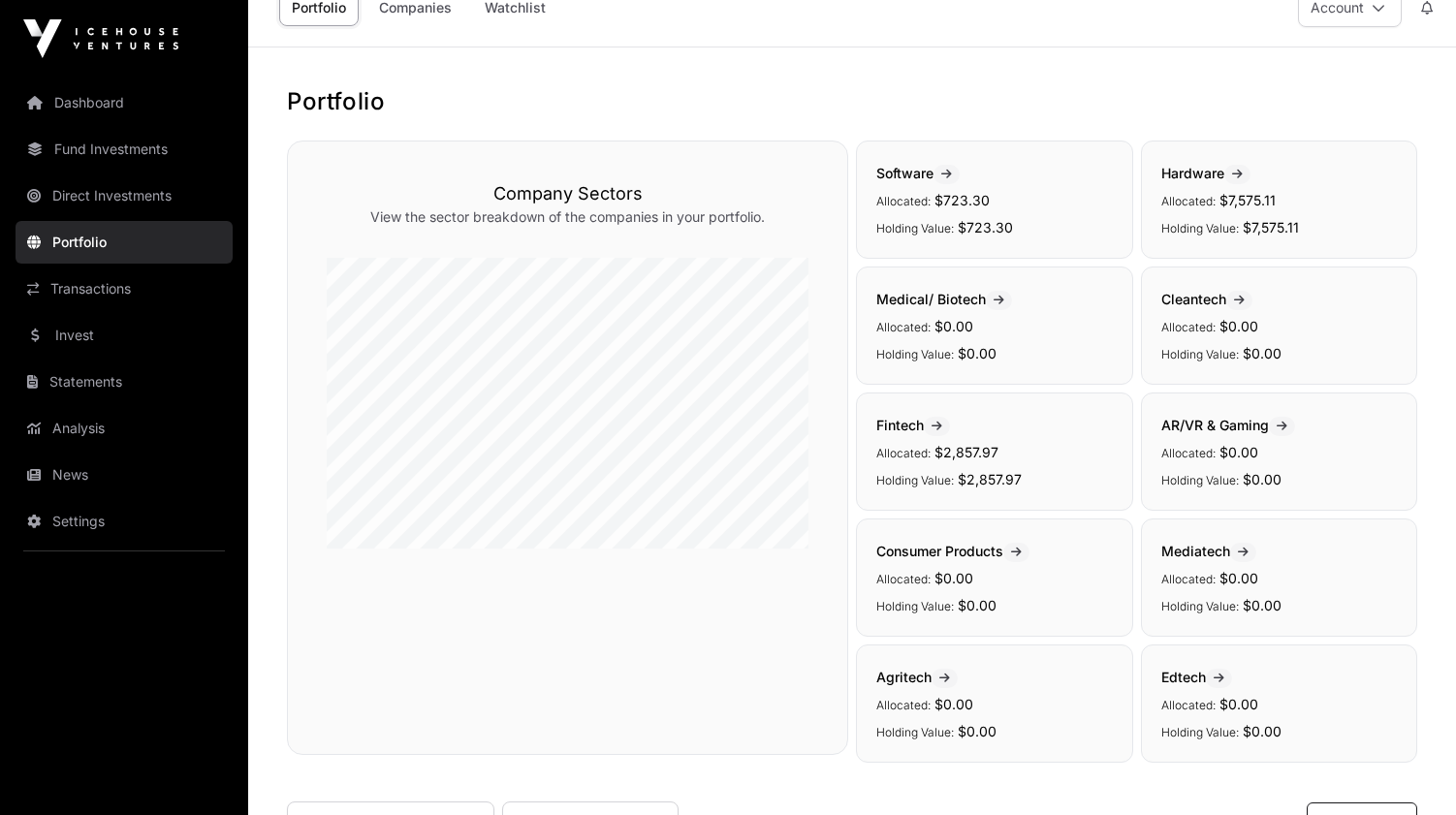 scroll, scrollTop: 0, scrollLeft: 0, axis: both 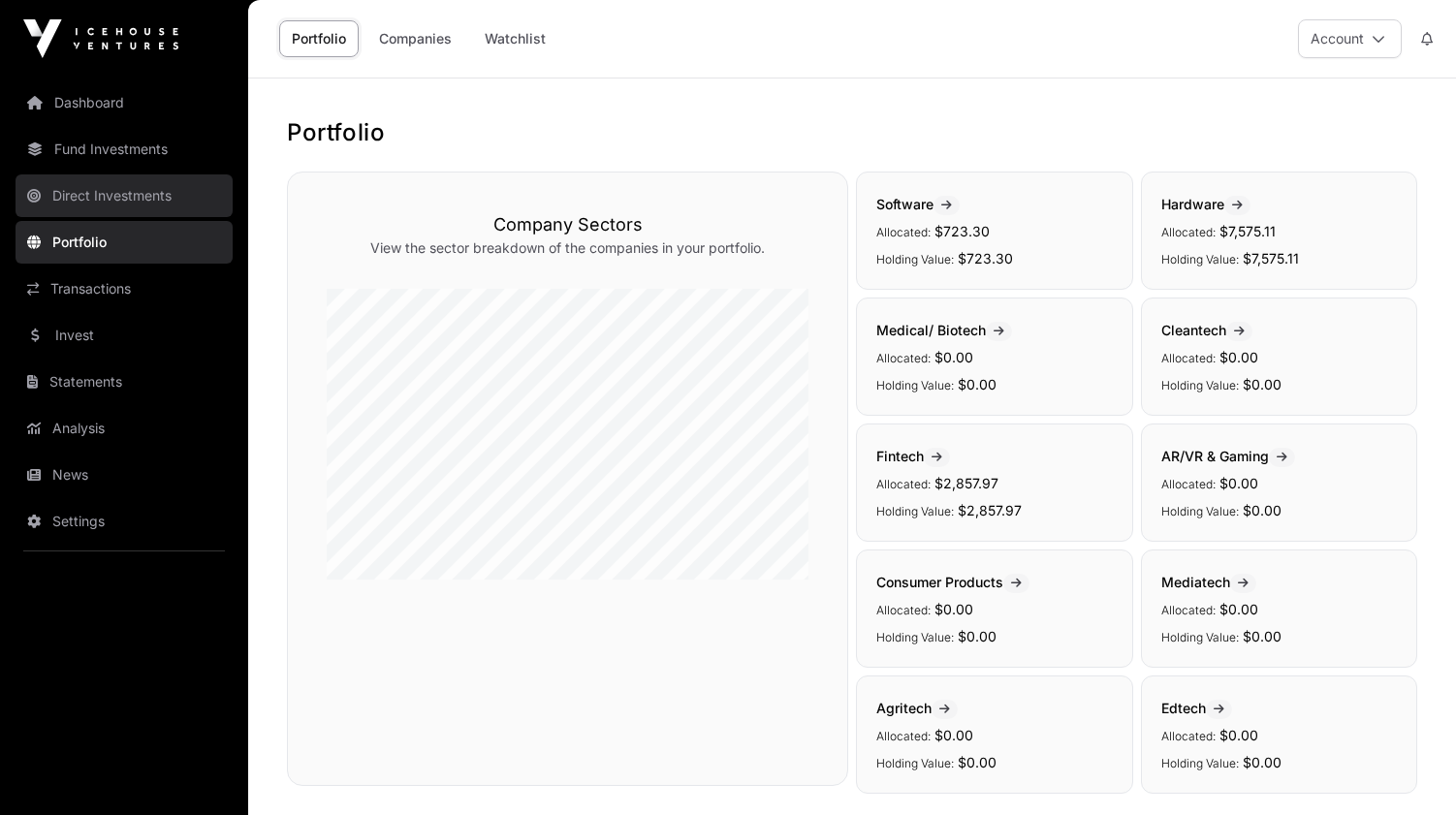 click on "Direct Investments" 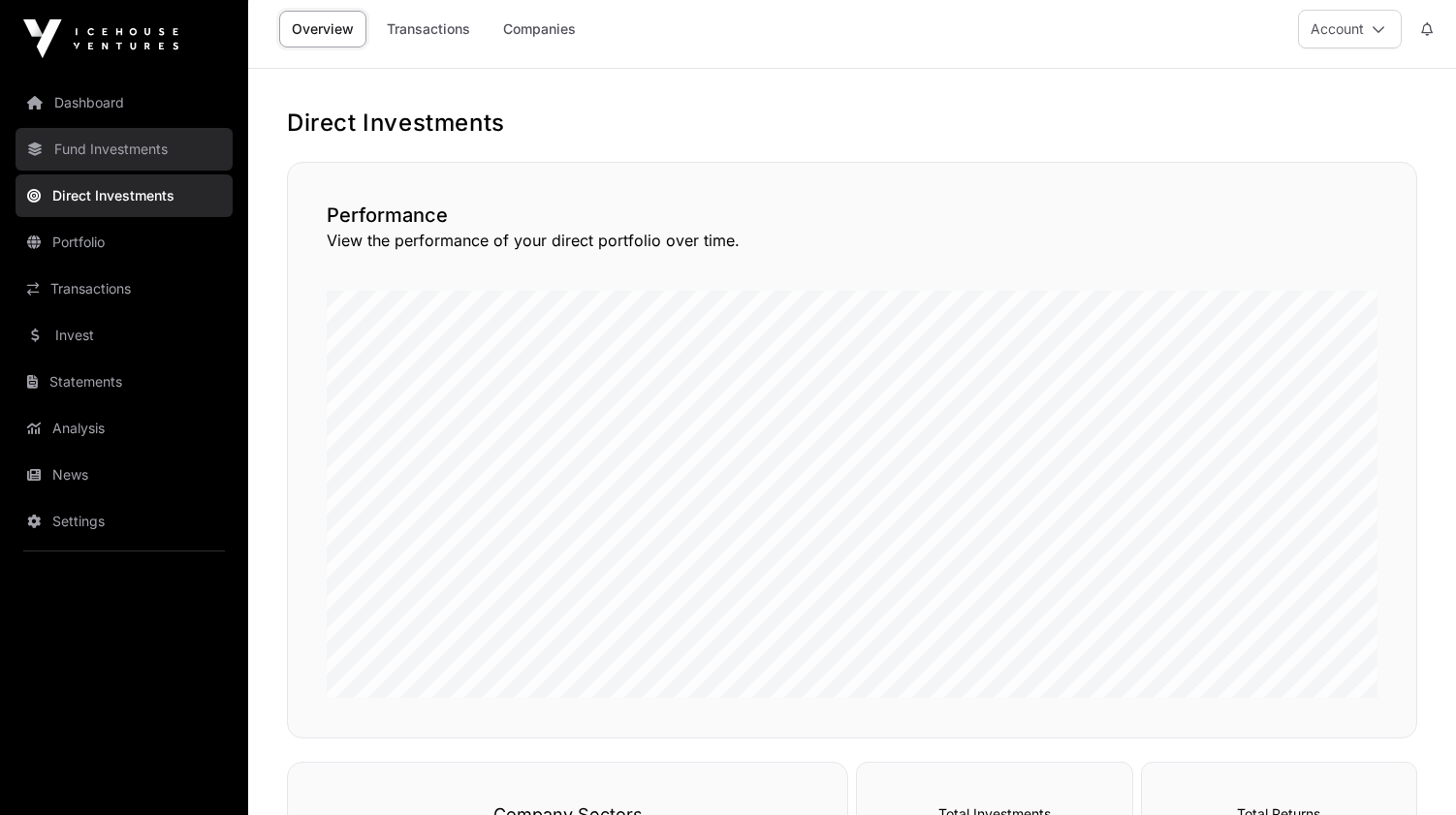 scroll, scrollTop: 0, scrollLeft: 0, axis: both 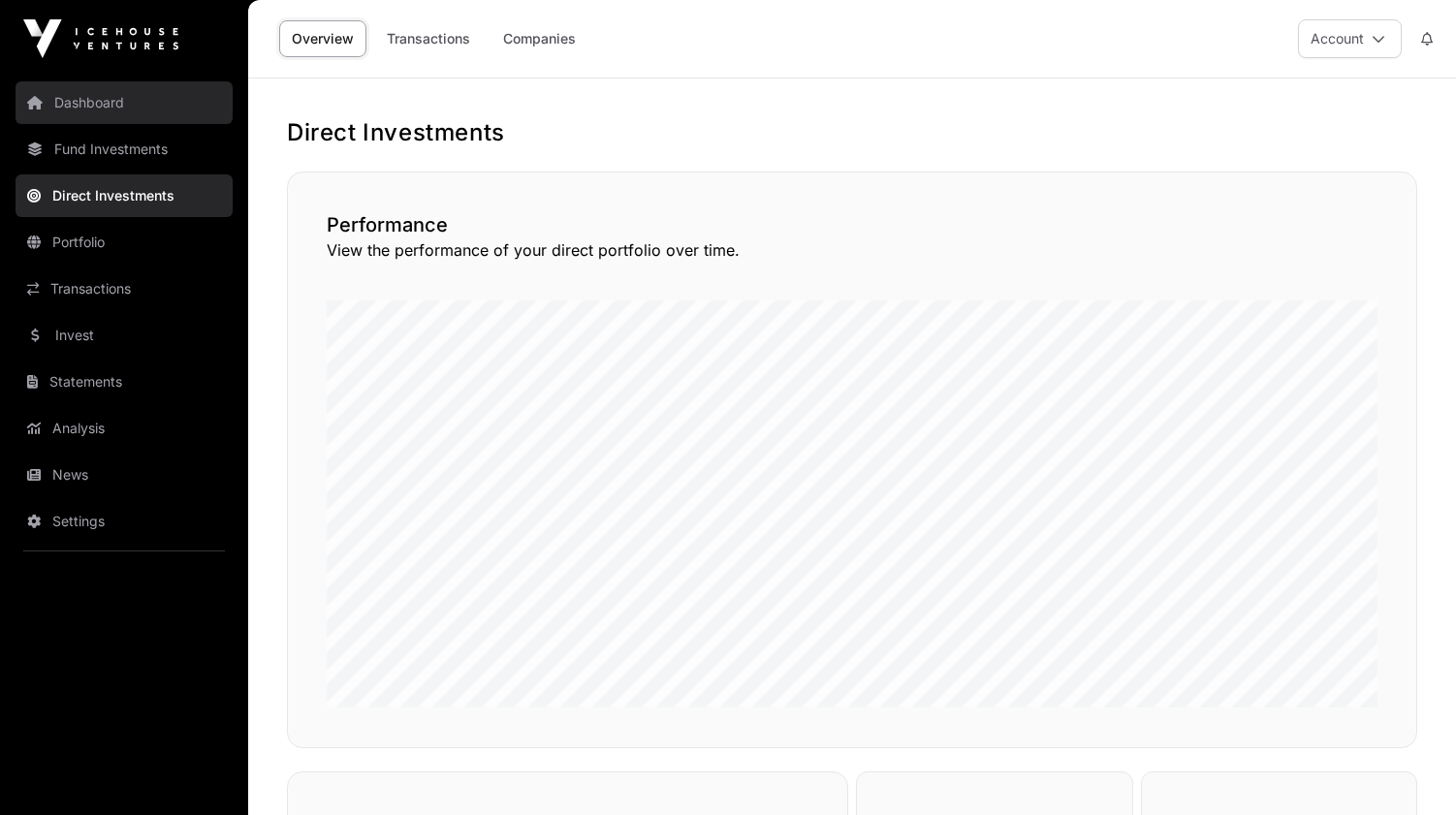 click on "Dashboard" 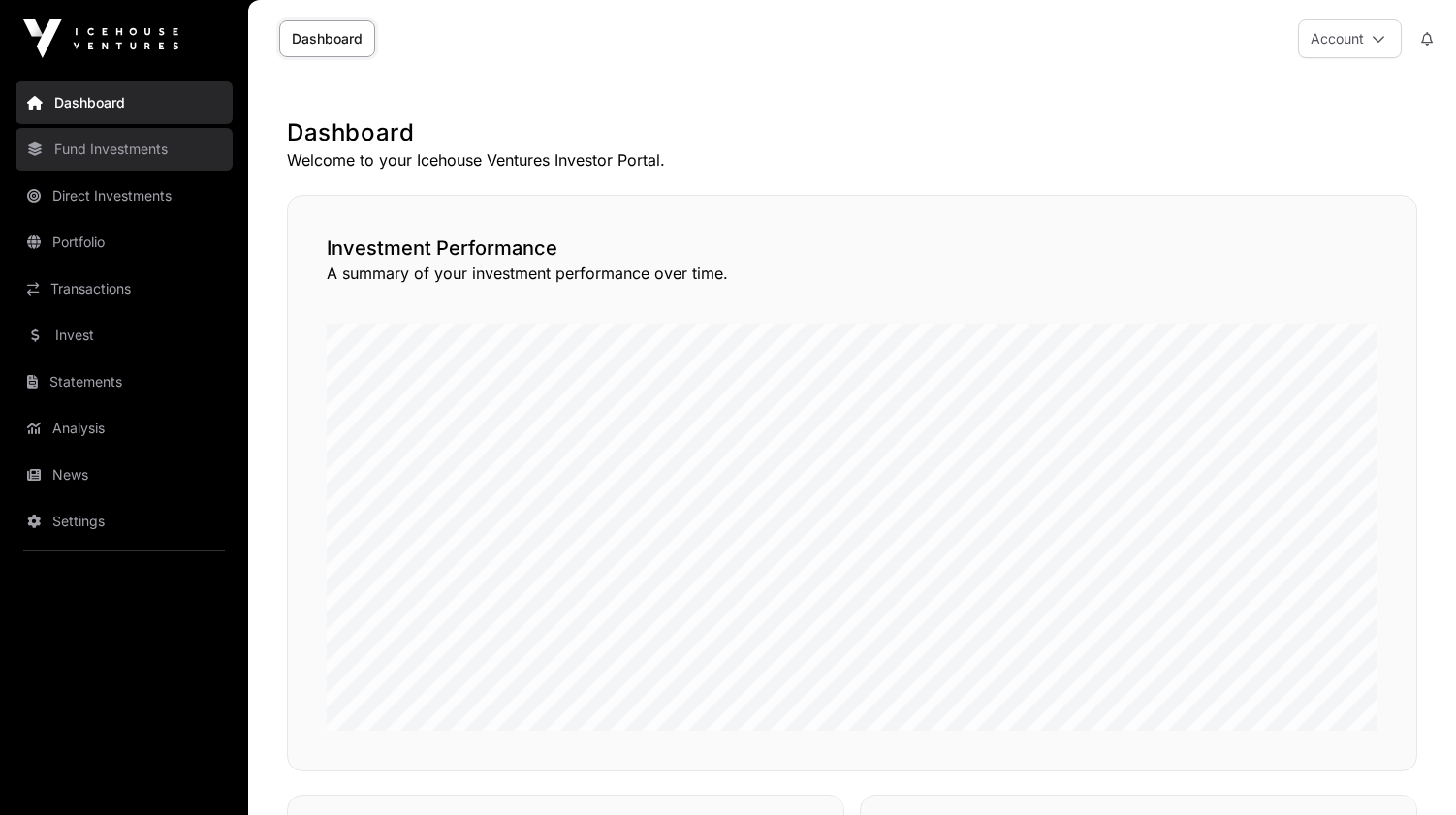 click on "Fund Investments" 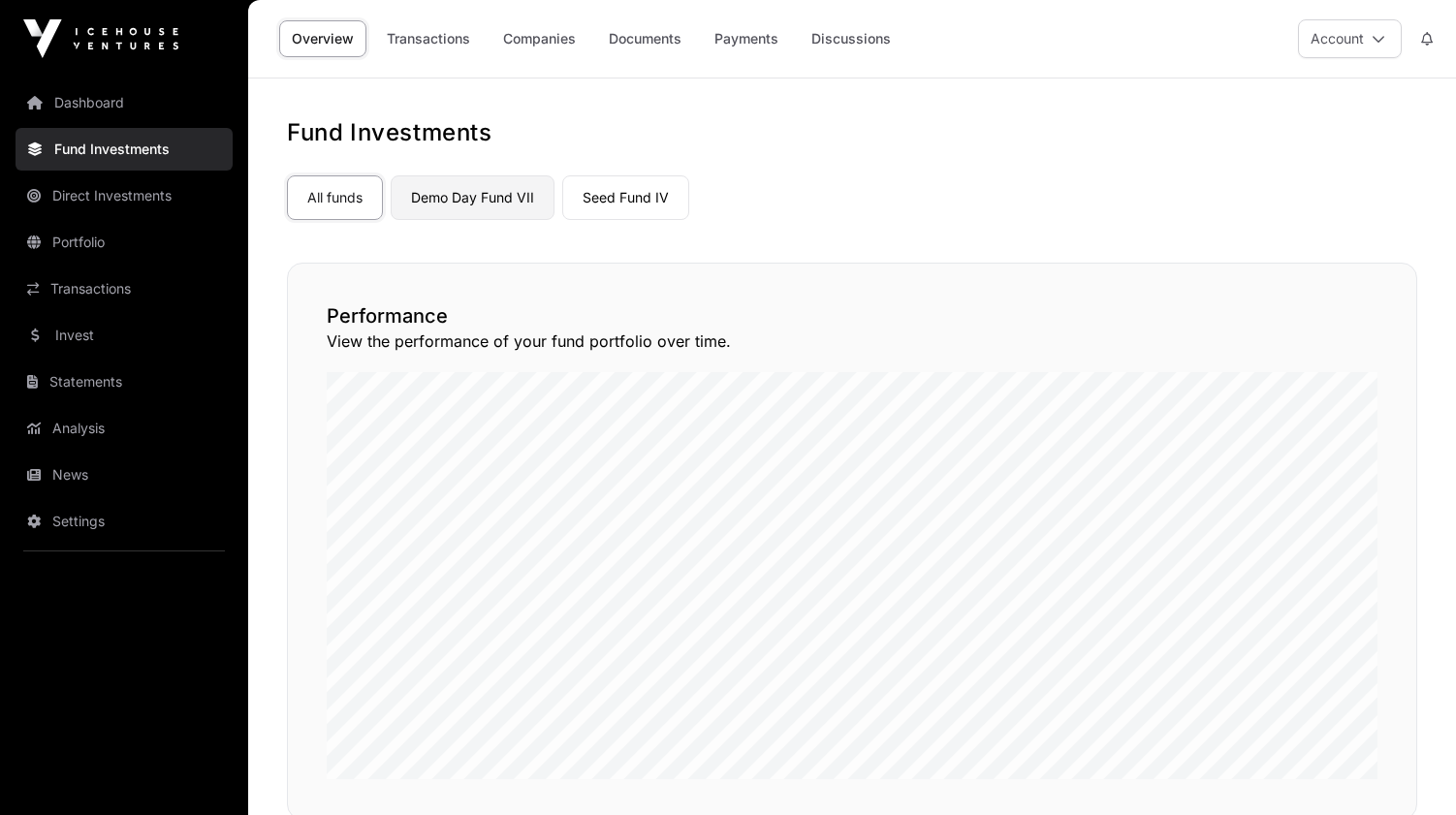 click on "Demo Day Fund VII" 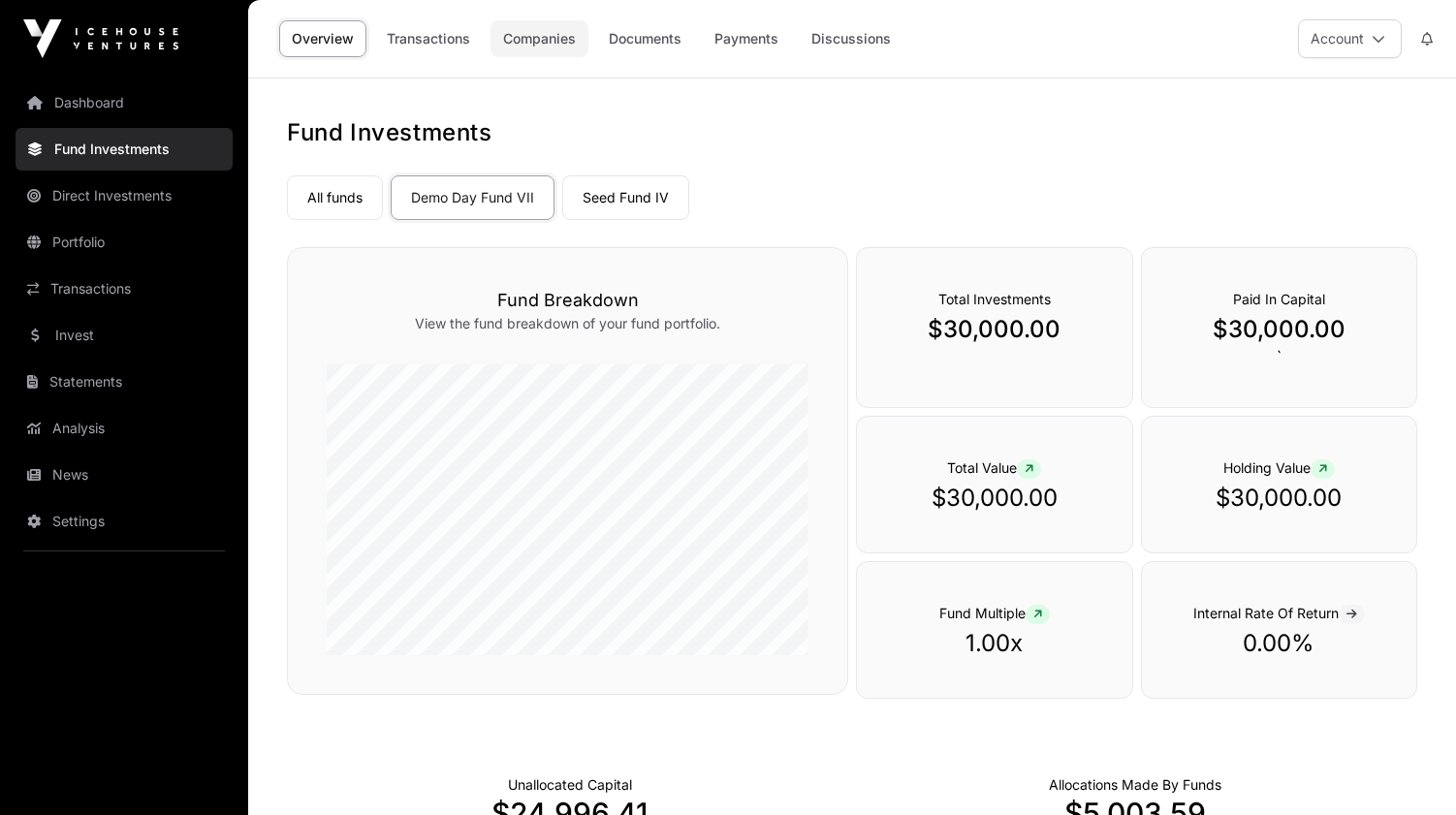 click on "Companies" 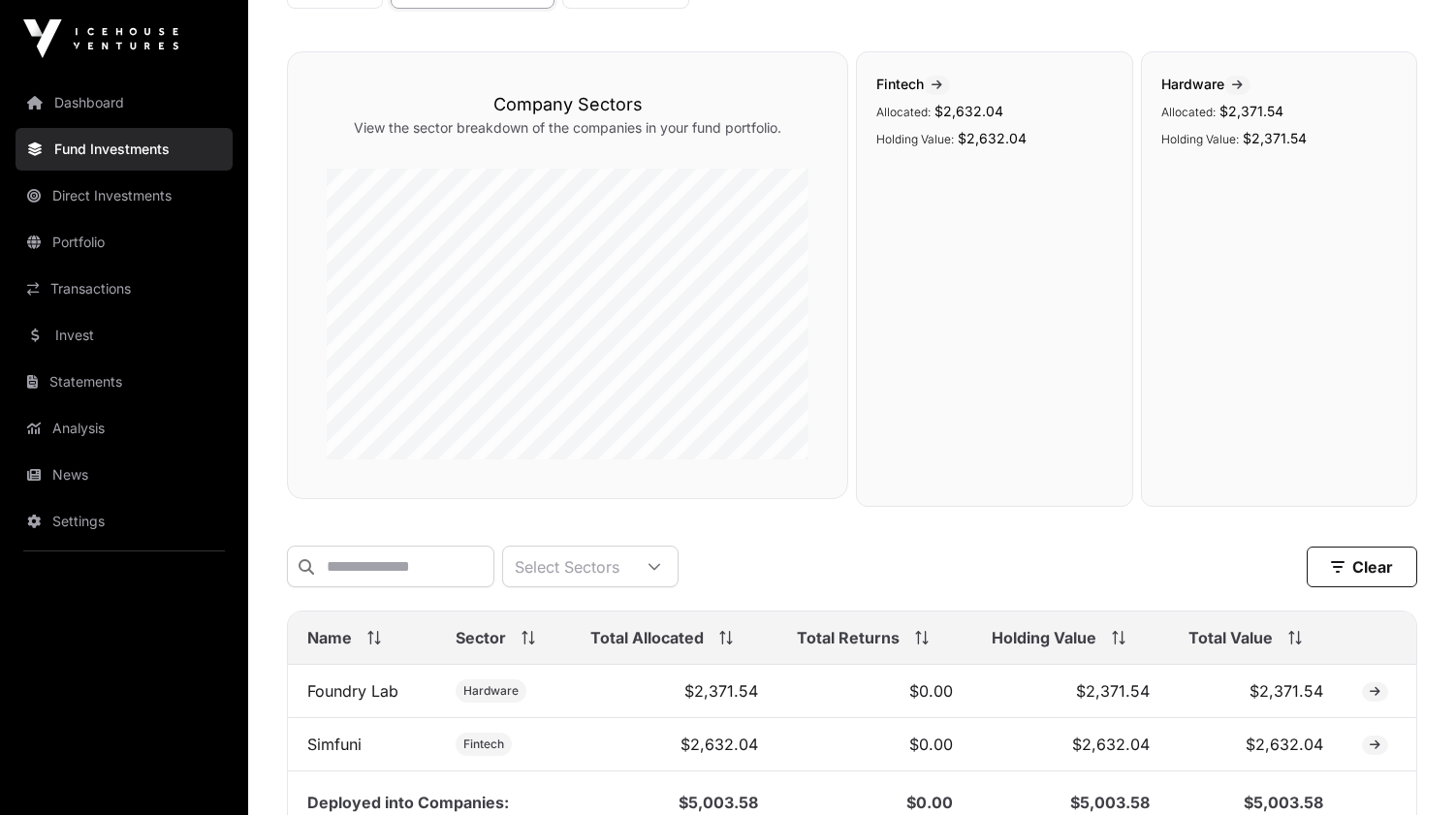 scroll, scrollTop: 0, scrollLeft: 0, axis: both 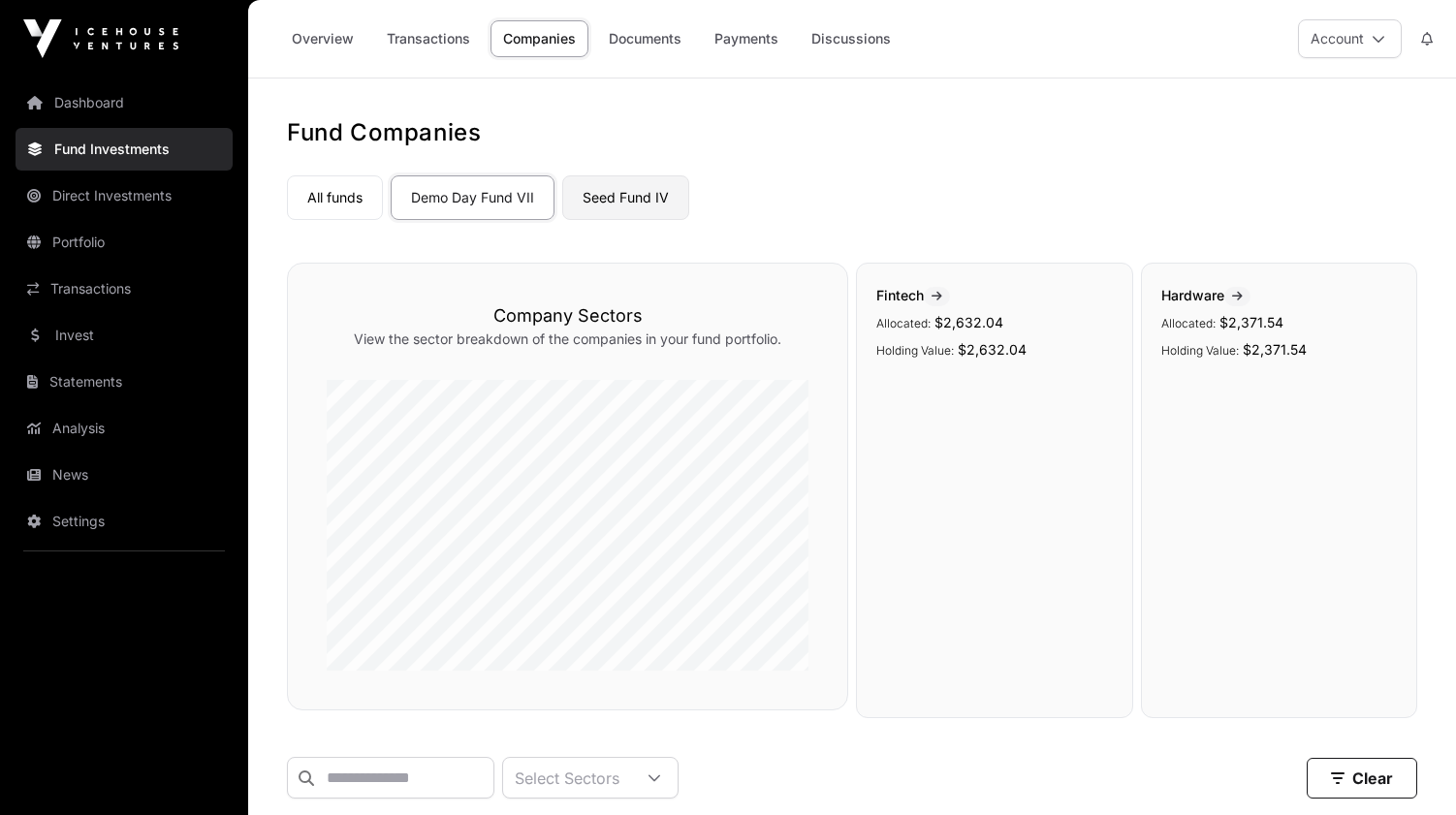 click on "Seed Fund IV" 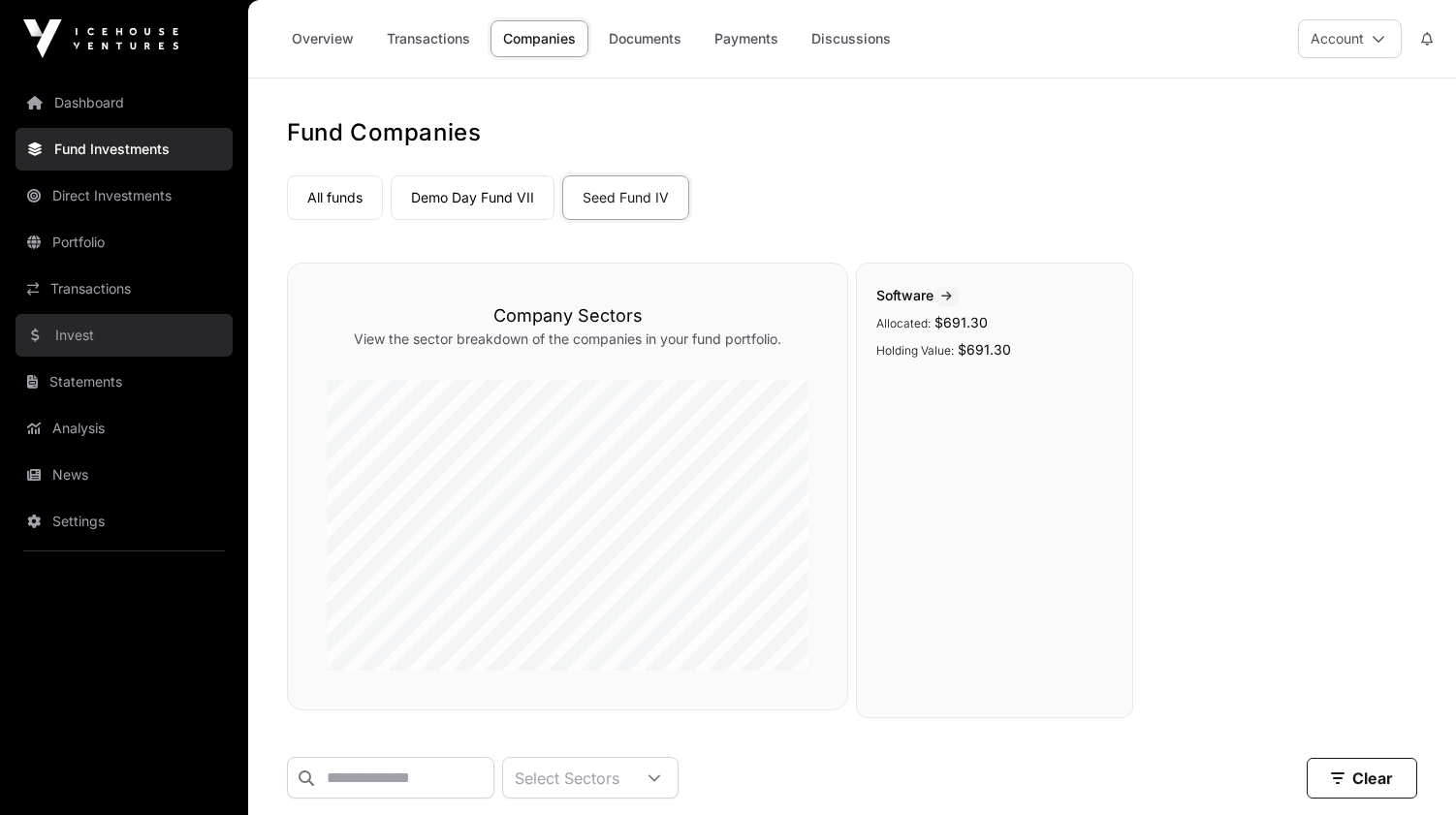 click on "Invest" 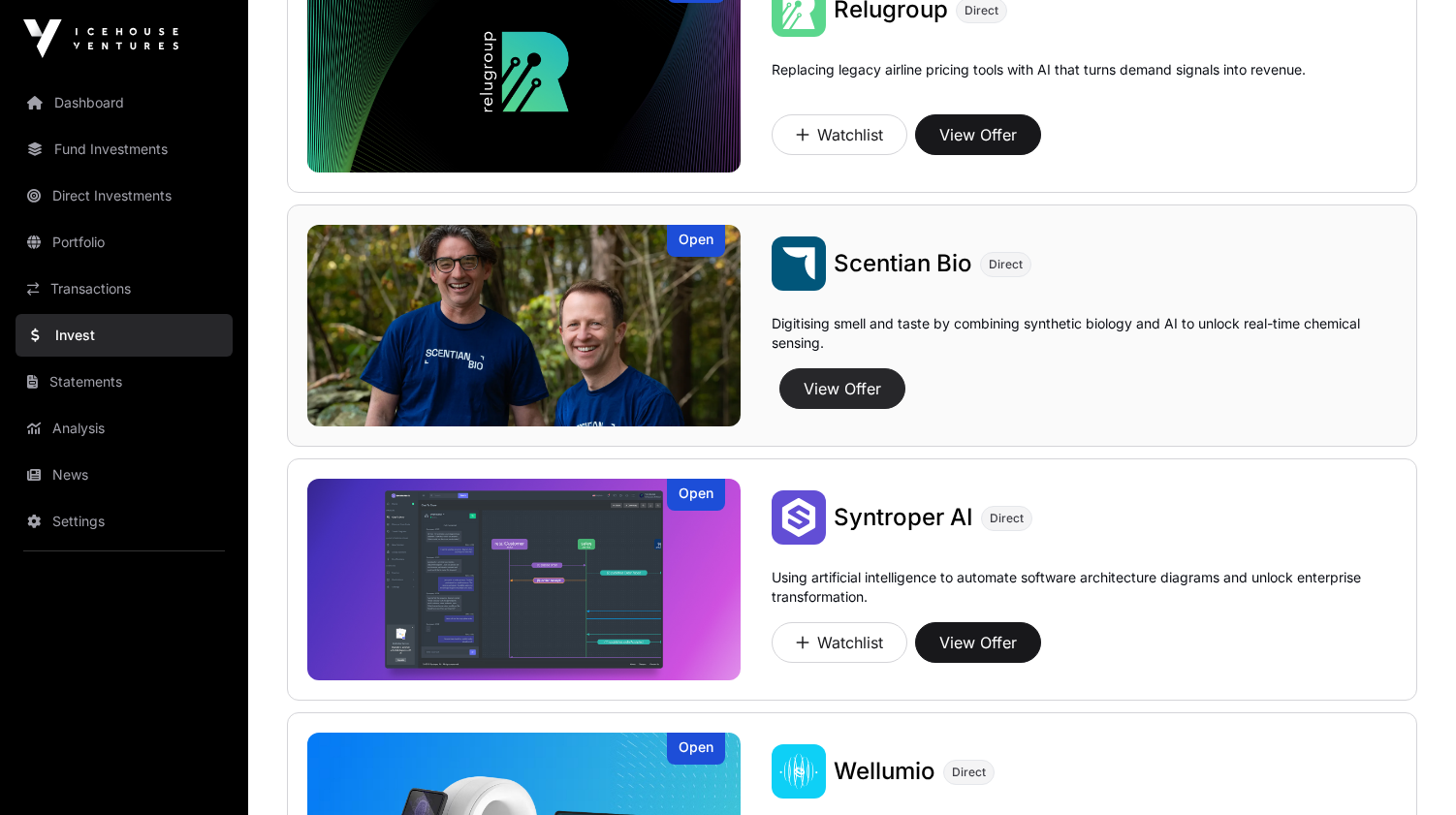 scroll, scrollTop: 1290, scrollLeft: 0, axis: vertical 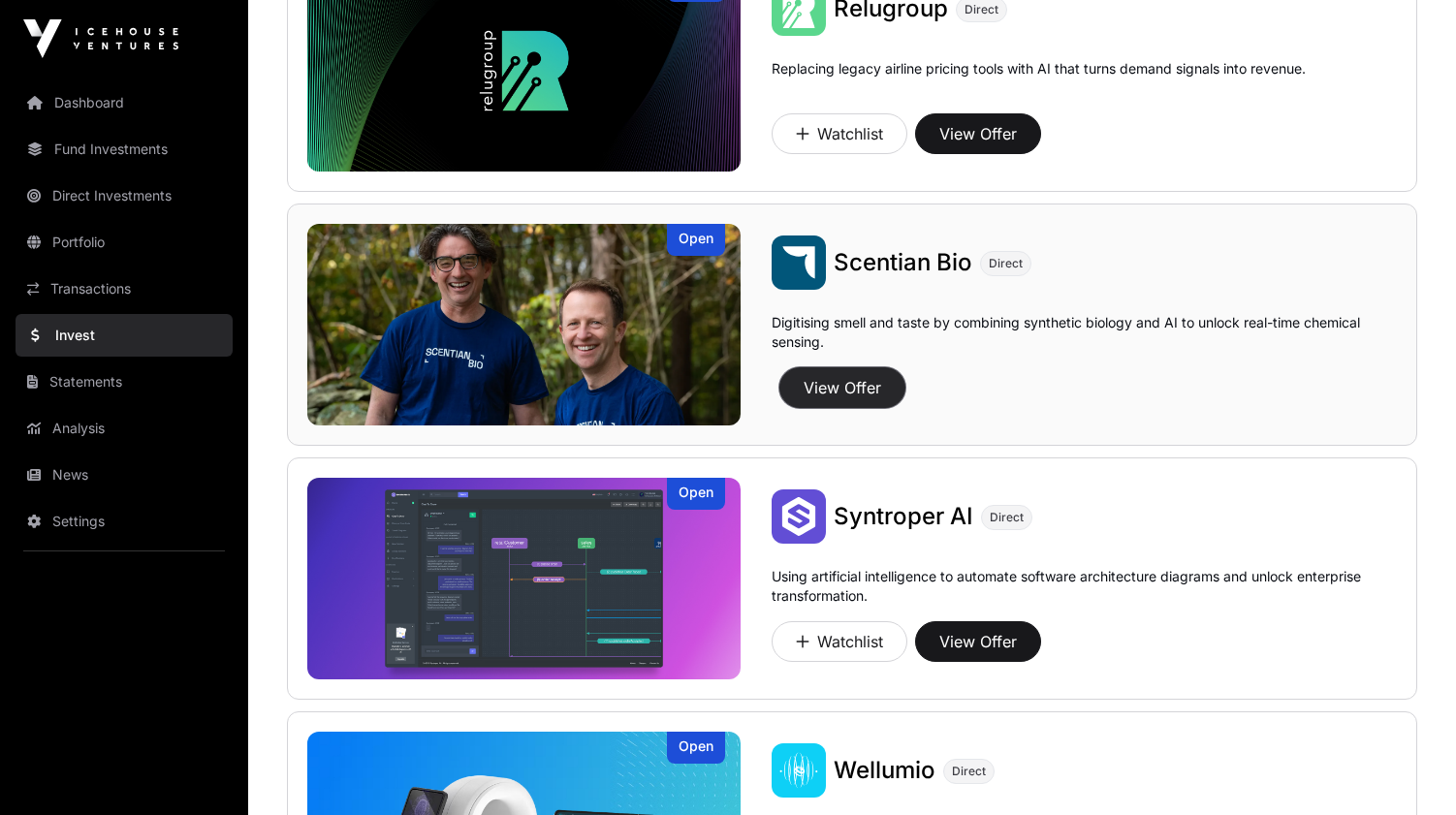 click on "View Offer" 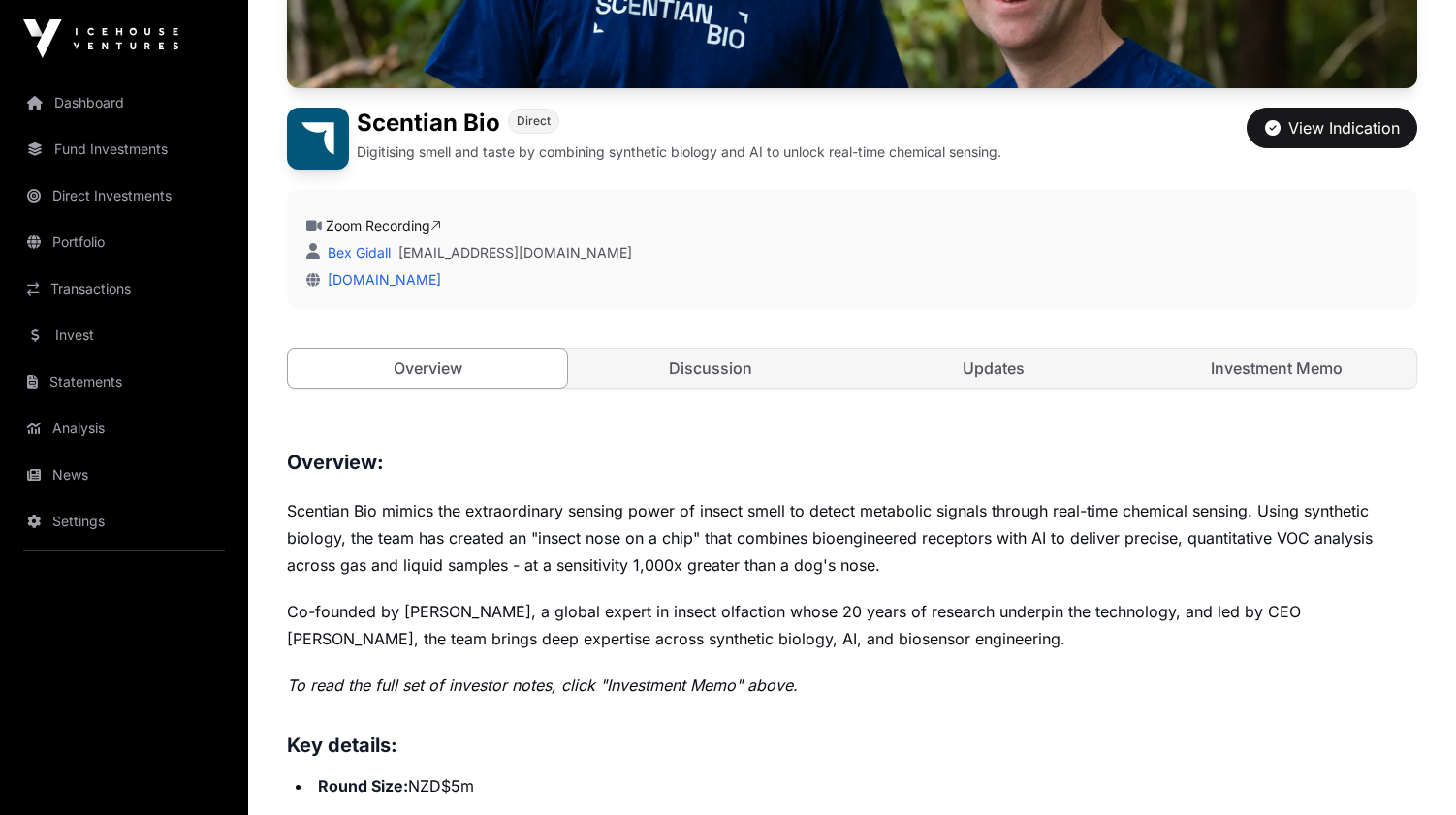 scroll, scrollTop: 381, scrollLeft: 0, axis: vertical 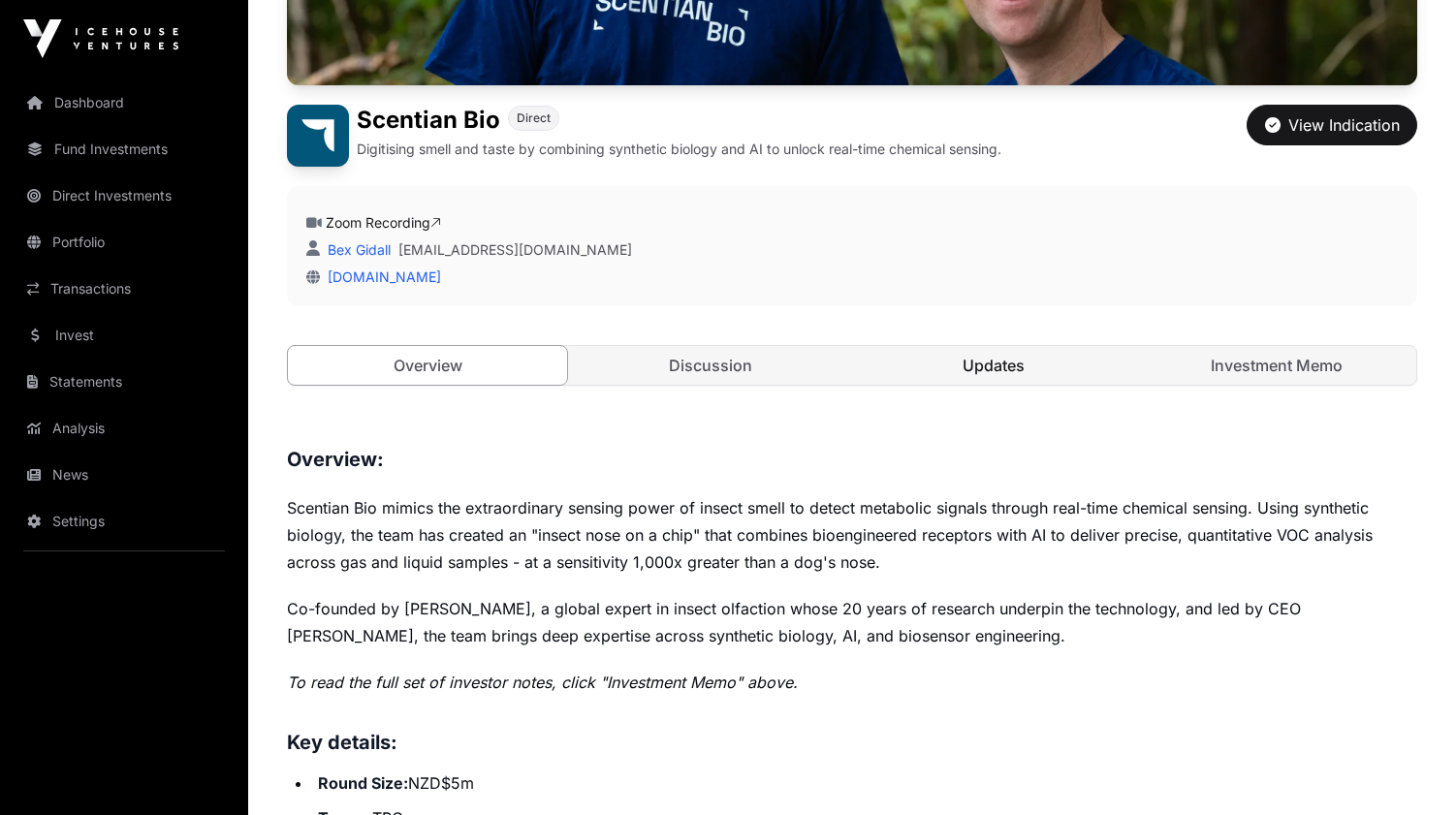 click on "Updates" 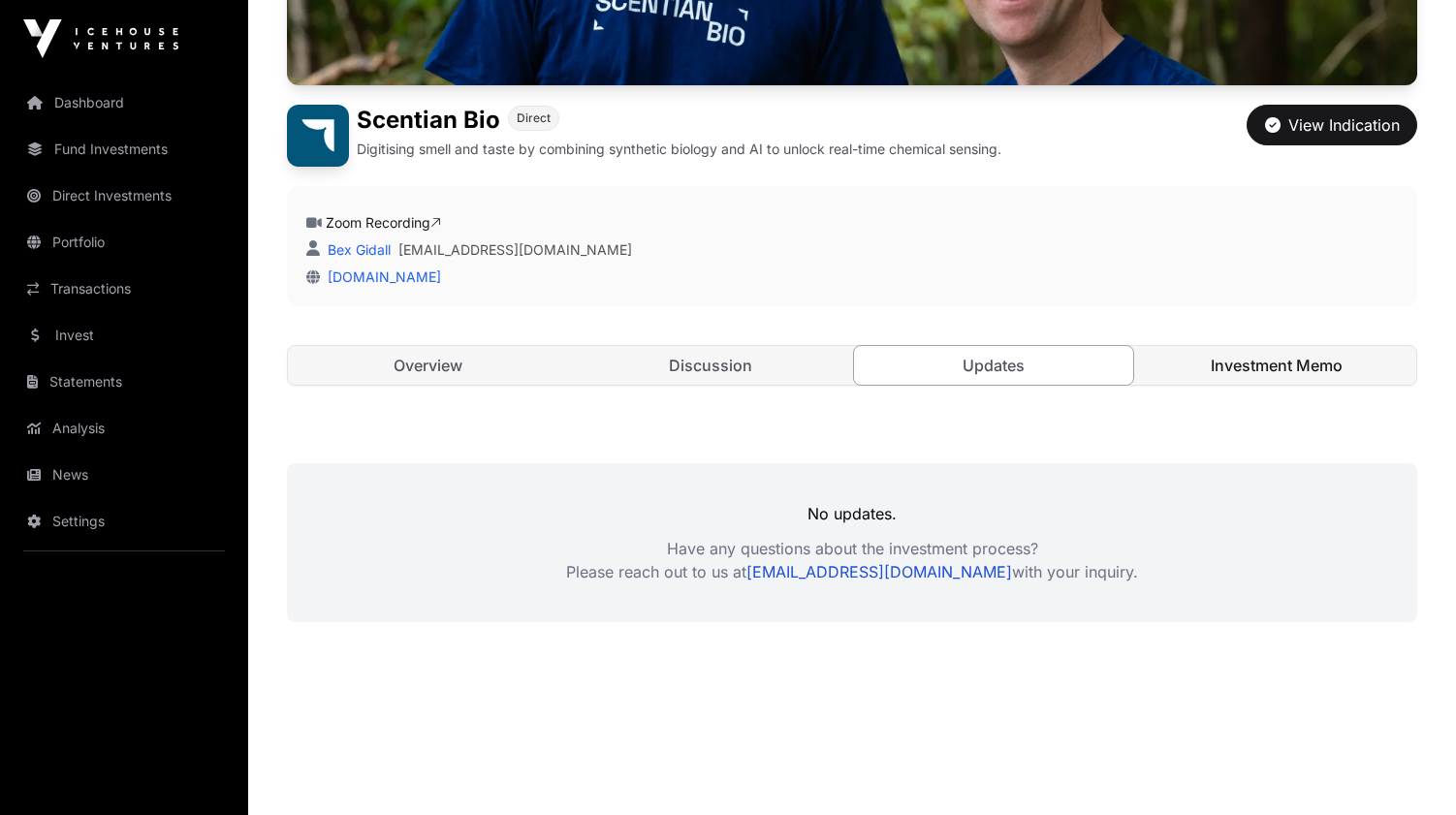 click on "Investment Memo" 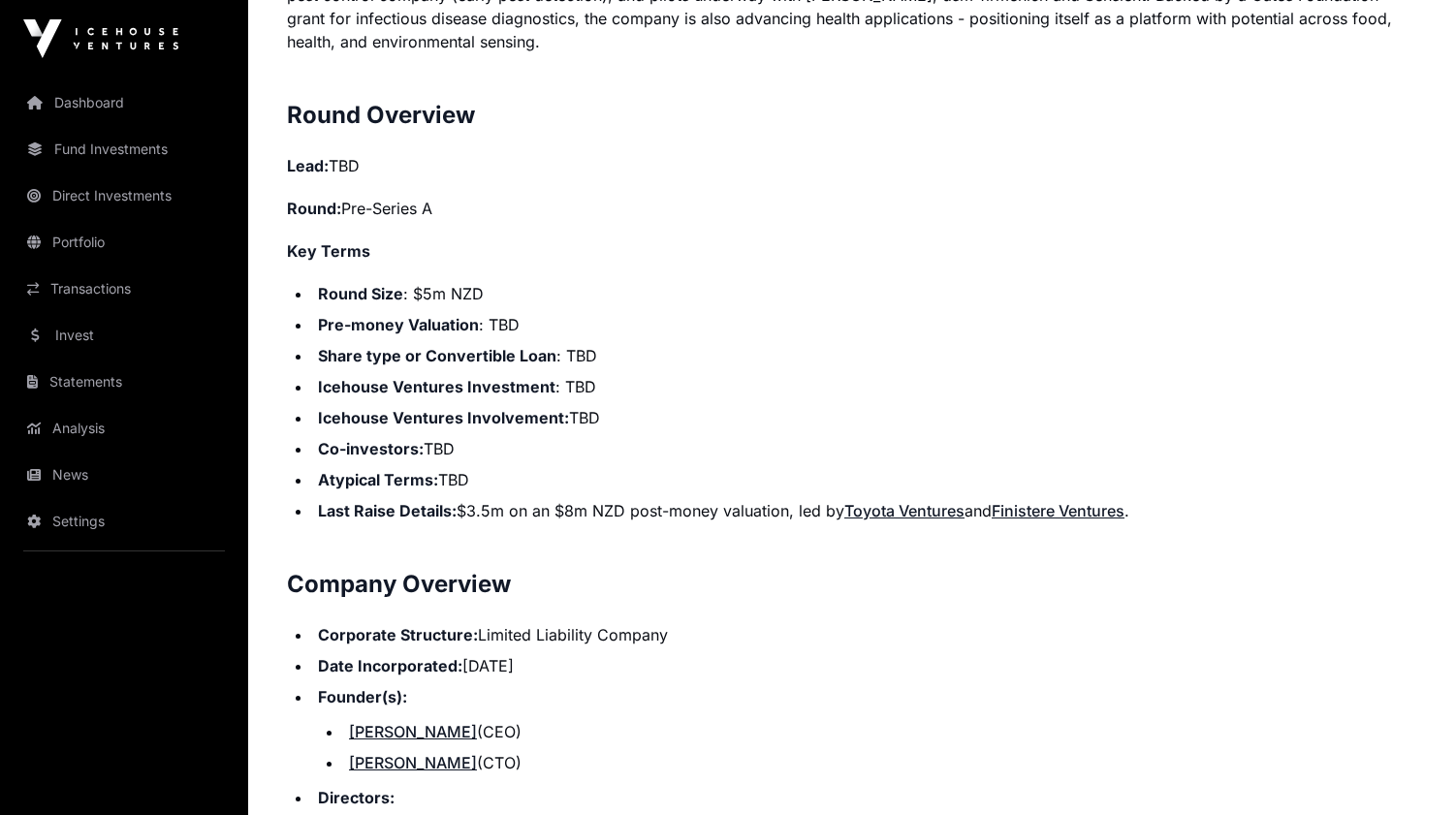 scroll, scrollTop: 1847, scrollLeft: 0, axis: vertical 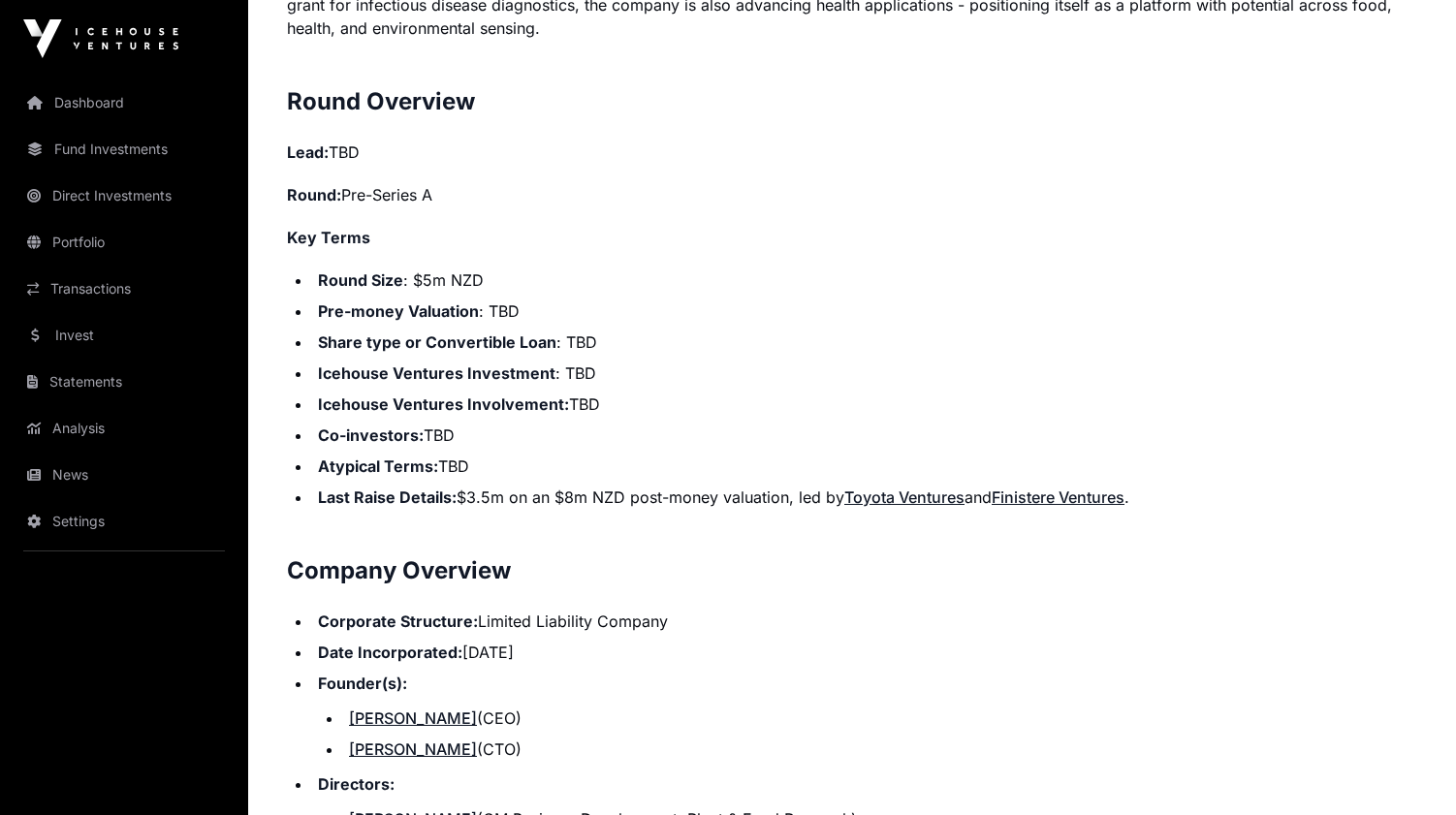 click on "Toyota Ventures" 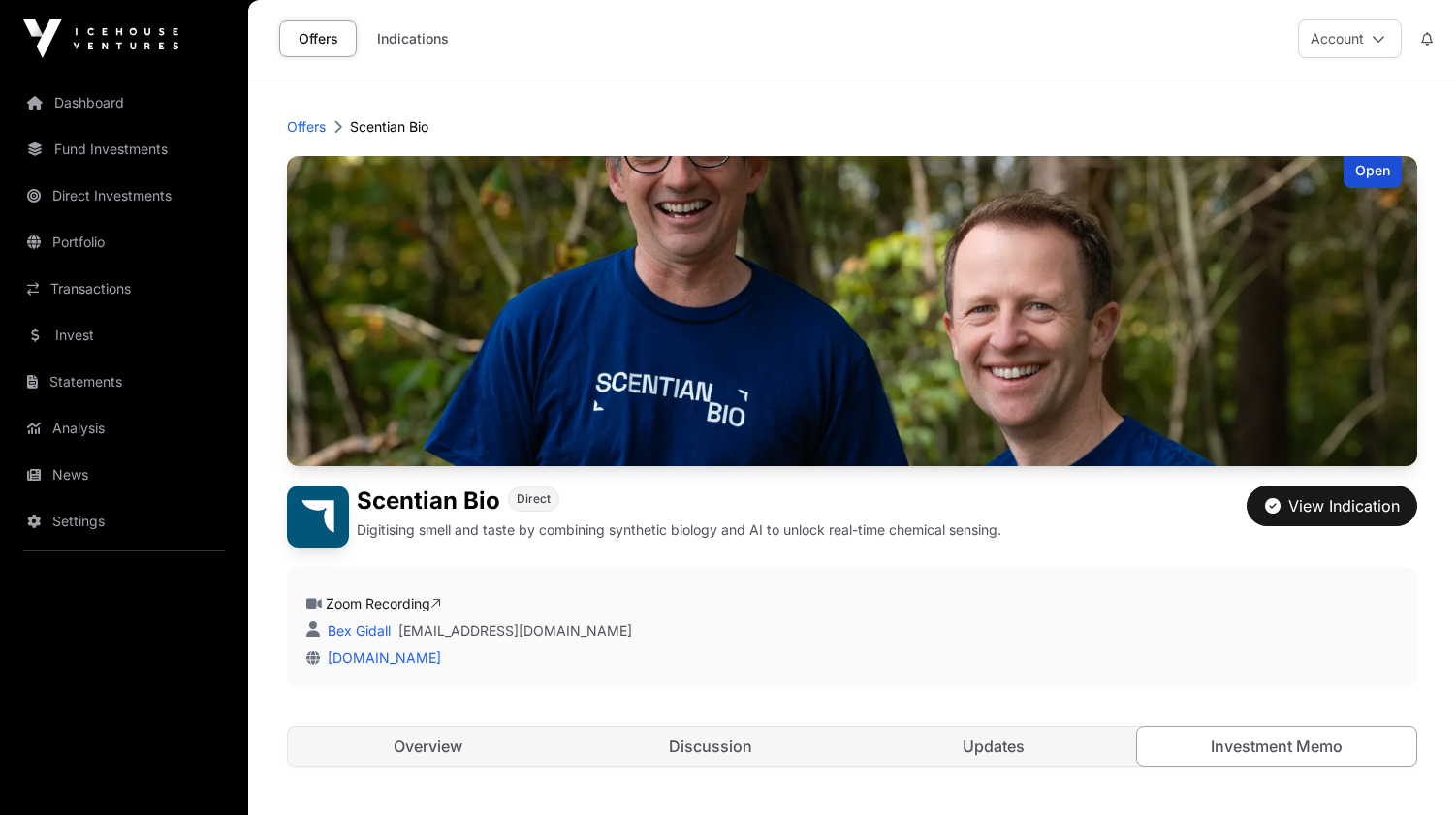 scroll, scrollTop: 1847, scrollLeft: 0, axis: vertical 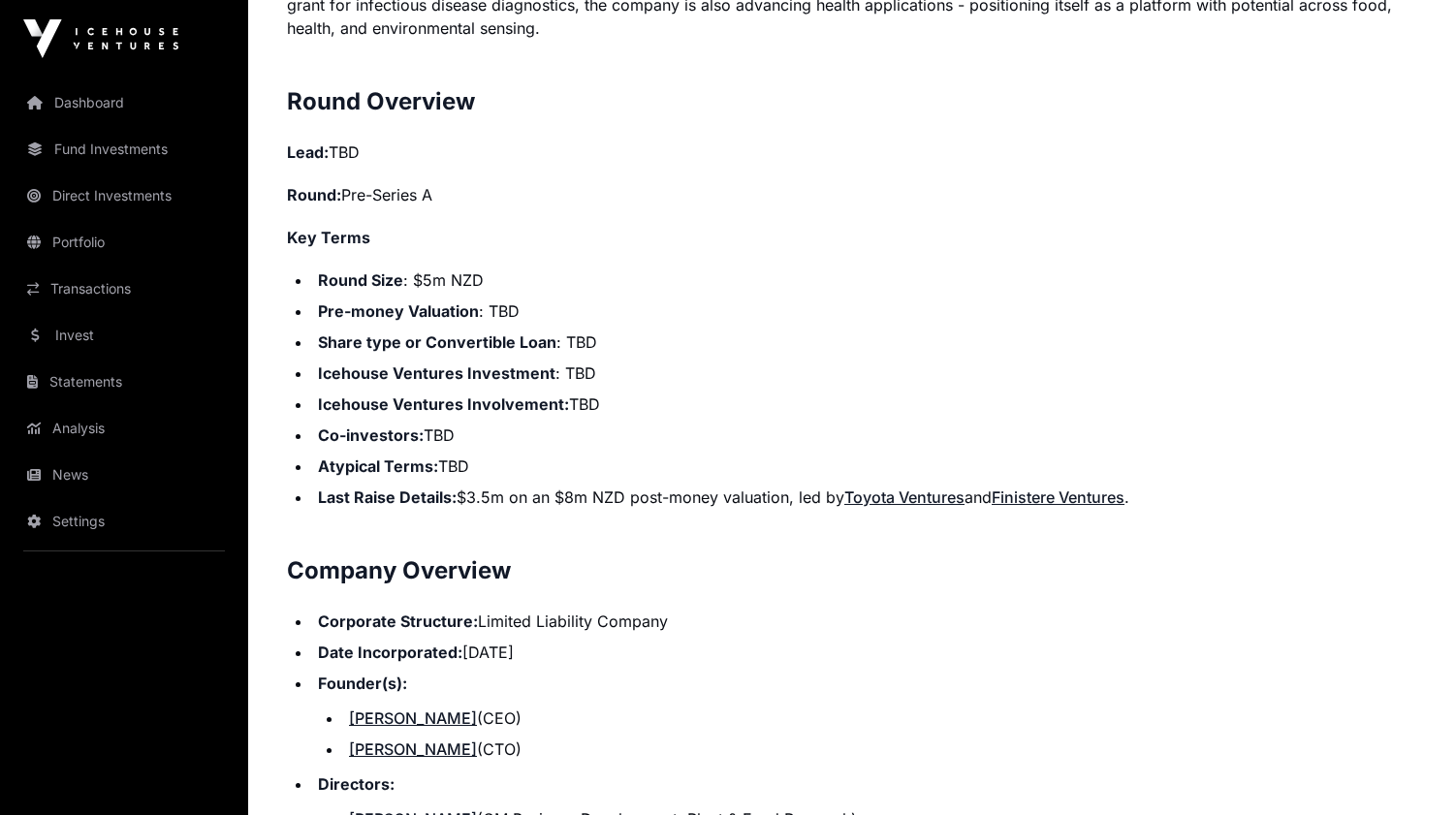 click on "Finistere Ventures" 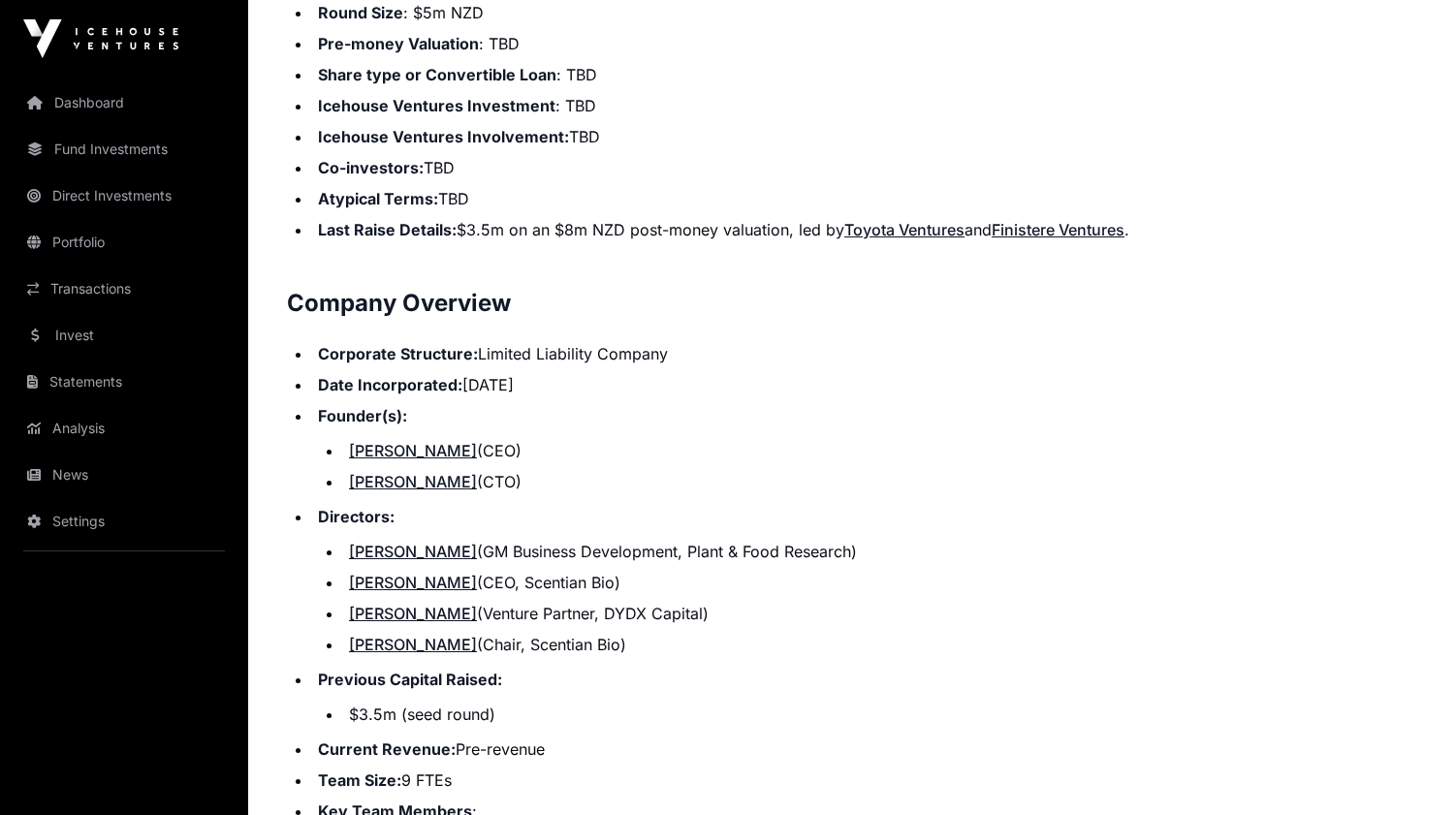 scroll, scrollTop: 2111, scrollLeft: 0, axis: vertical 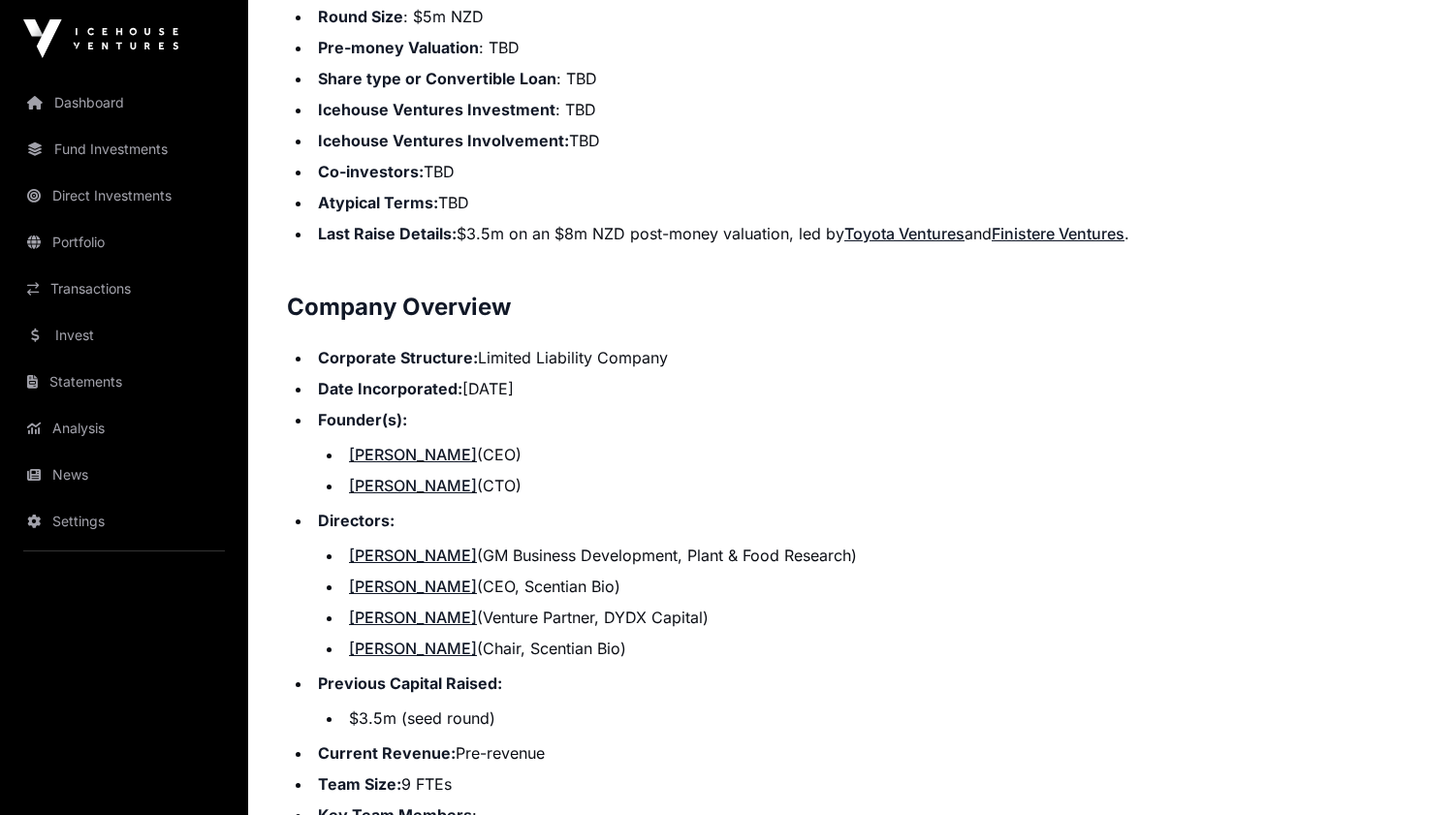 click on "[PERSON_NAME]" 